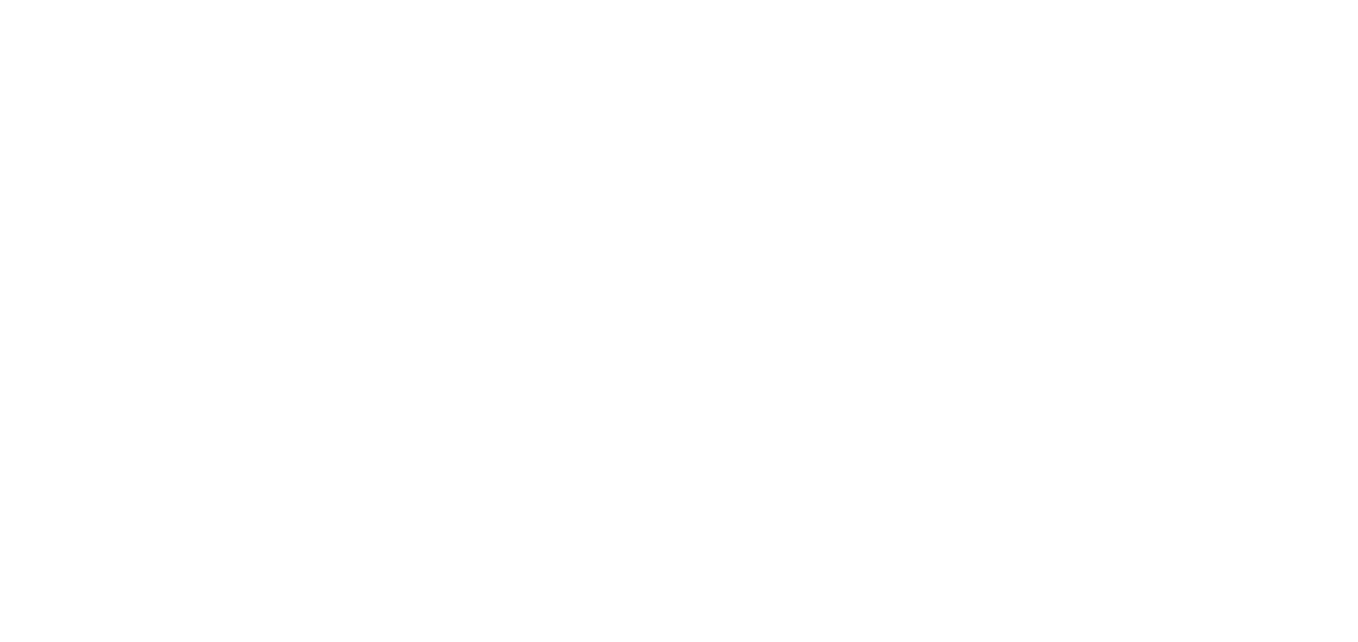 scroll, scrollTop: 0, scrollLeft: 0, axis: both 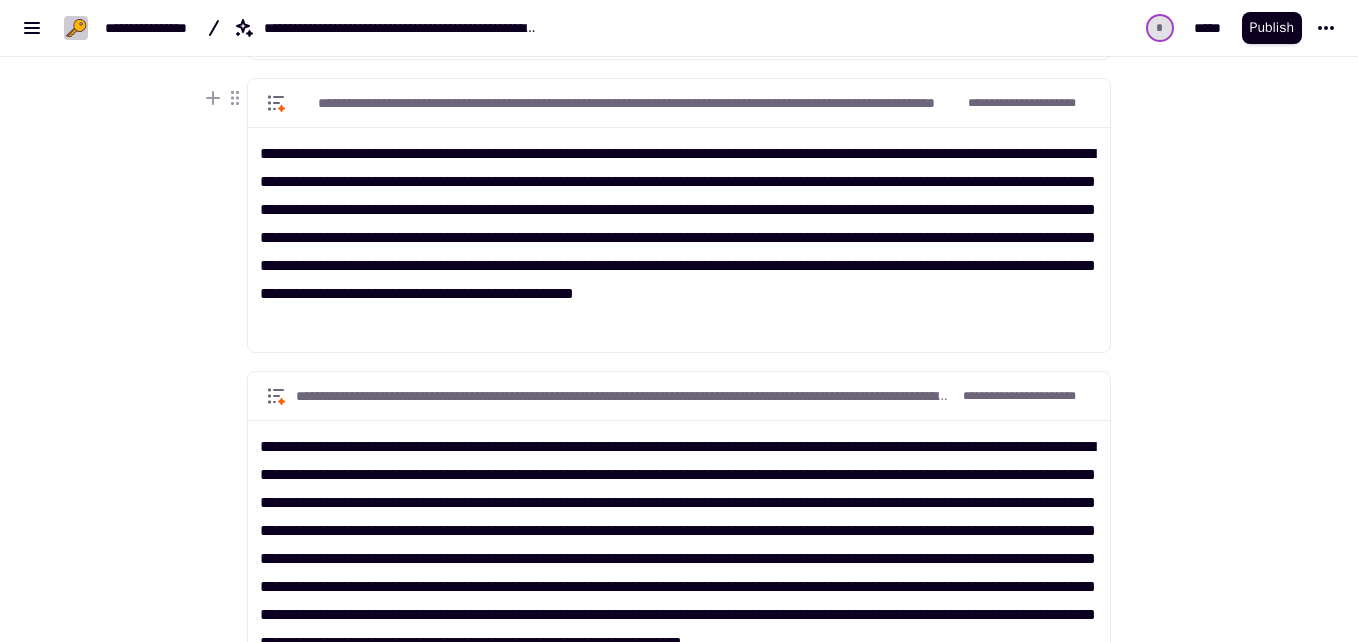 drag, startPoint x: 1343, startPoint y: 251, endPoint x: 1357, endPoint y: 125, distance: 126.77539 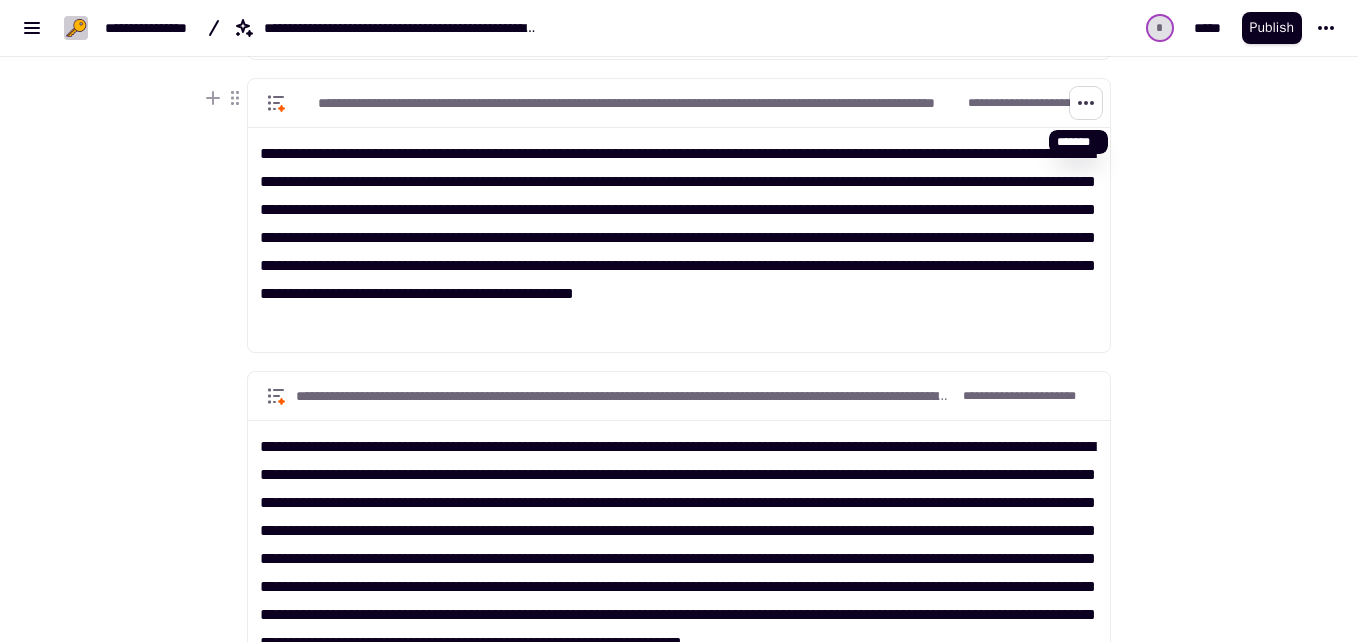 click 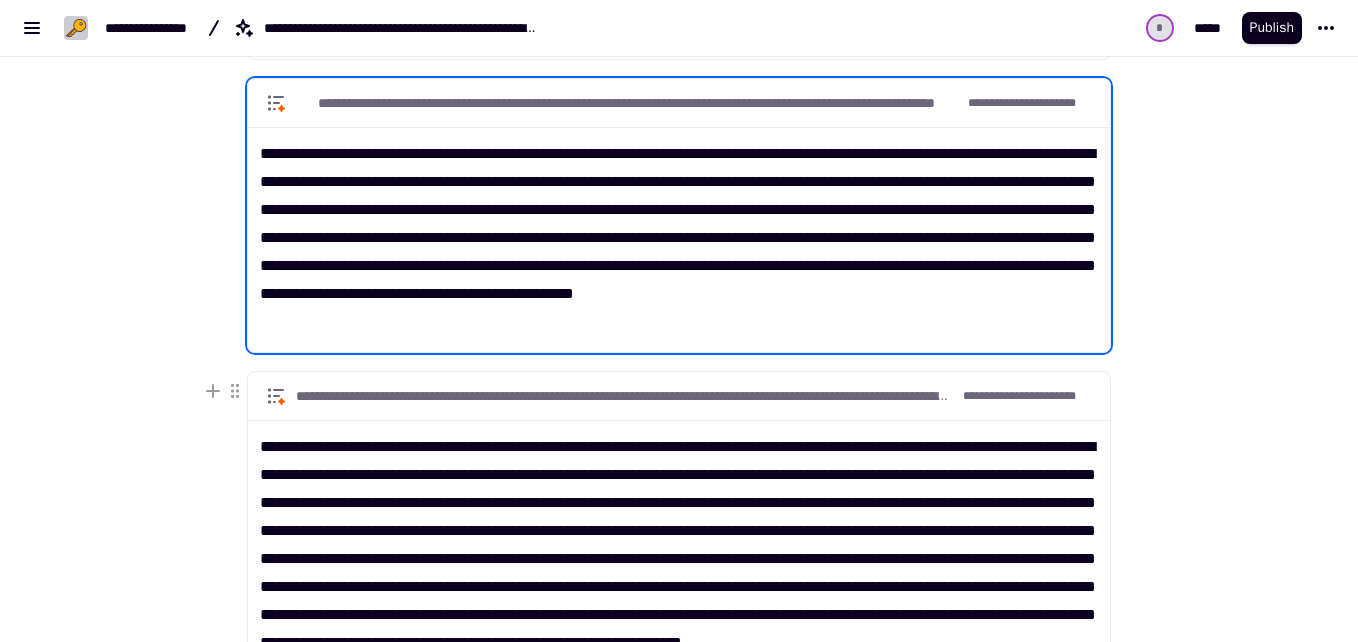 click at bounding box center [1177, 1054] 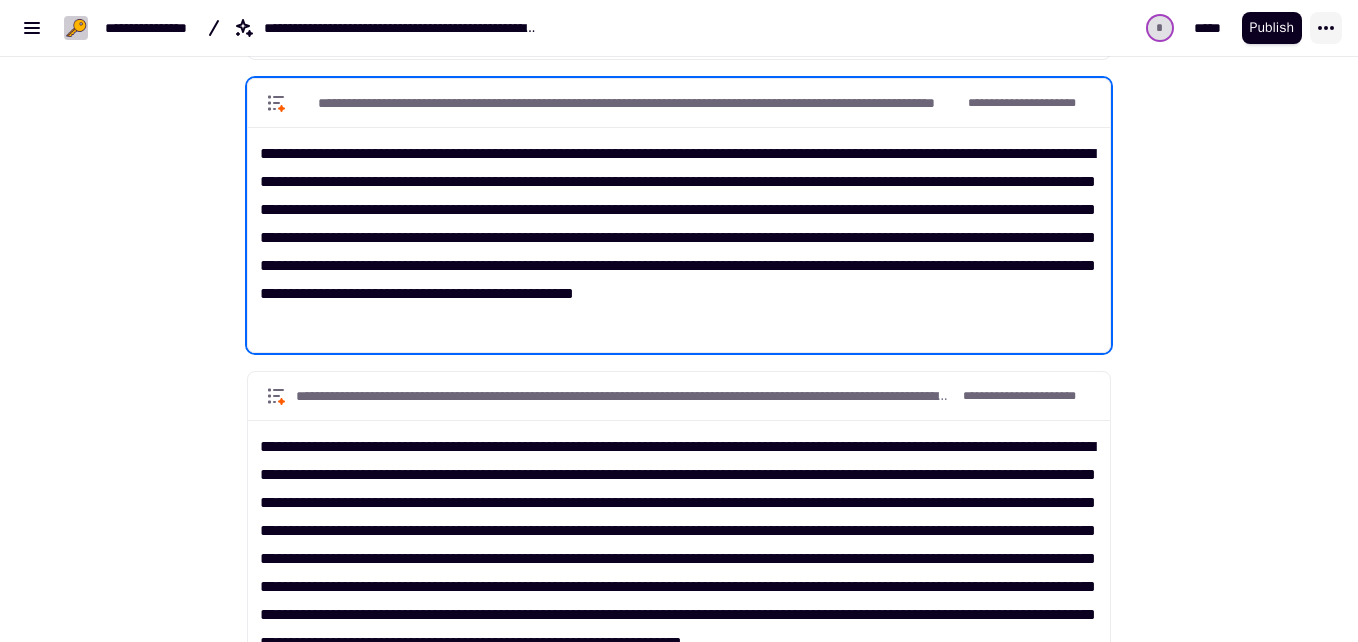 click 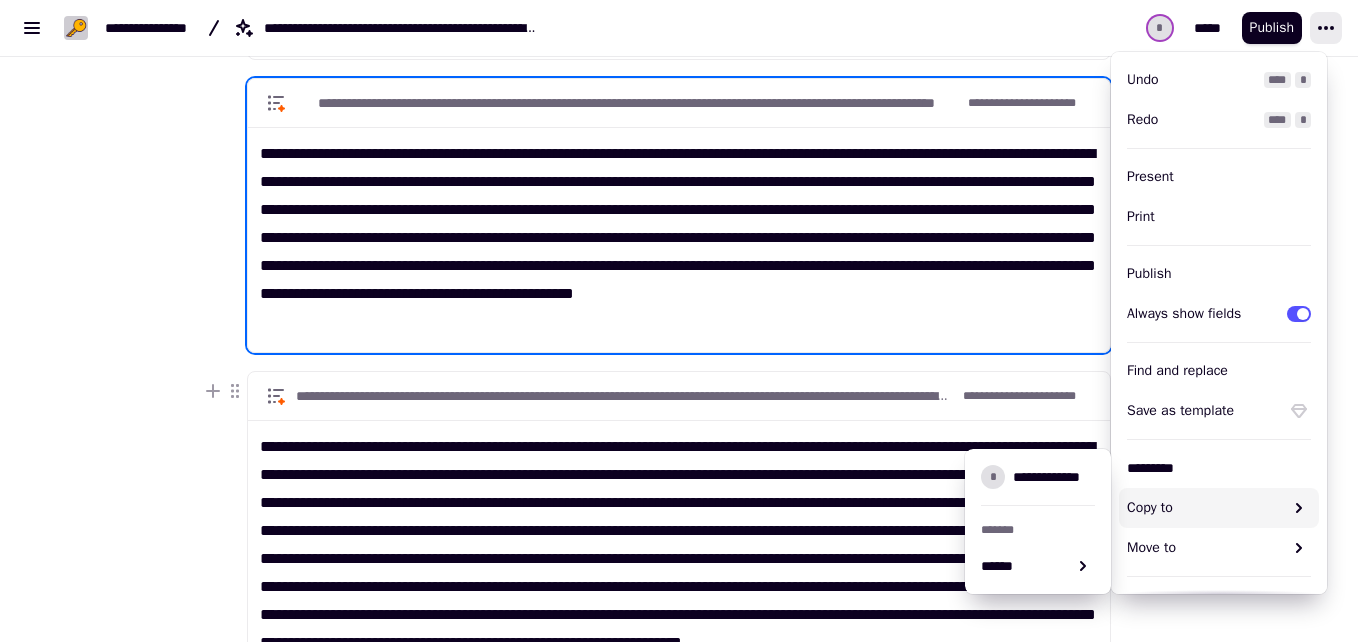 click on "**********" at bounding box center (679, 937) 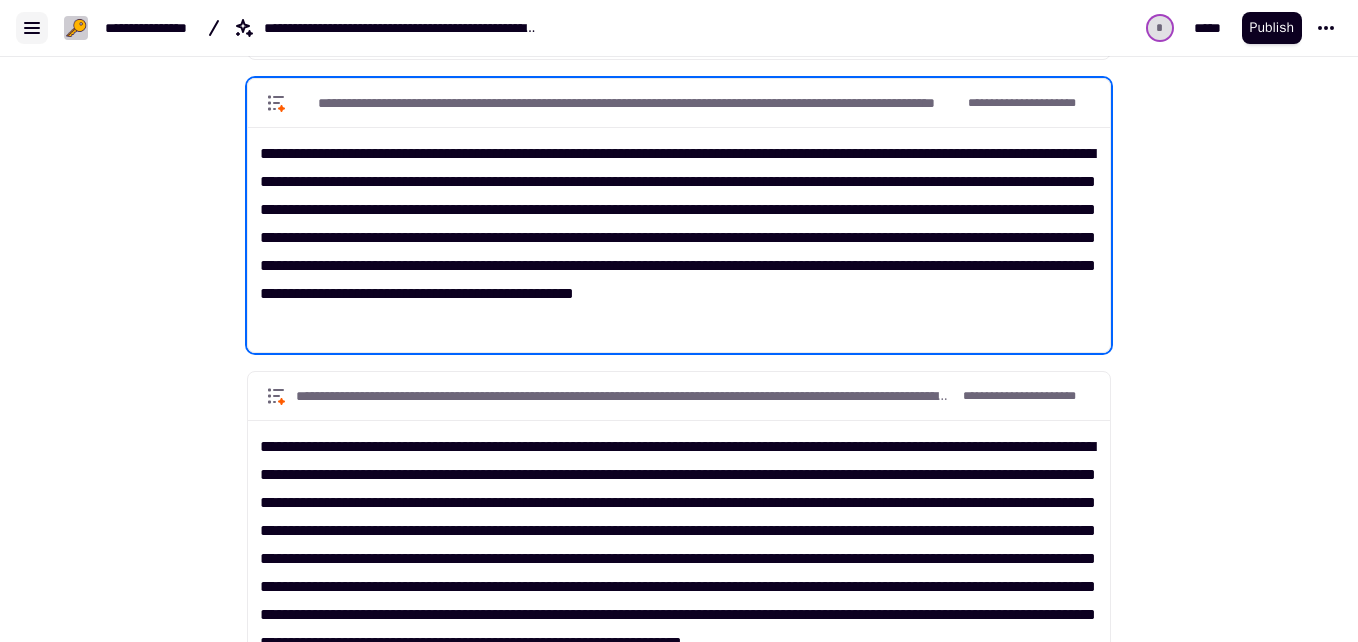 click 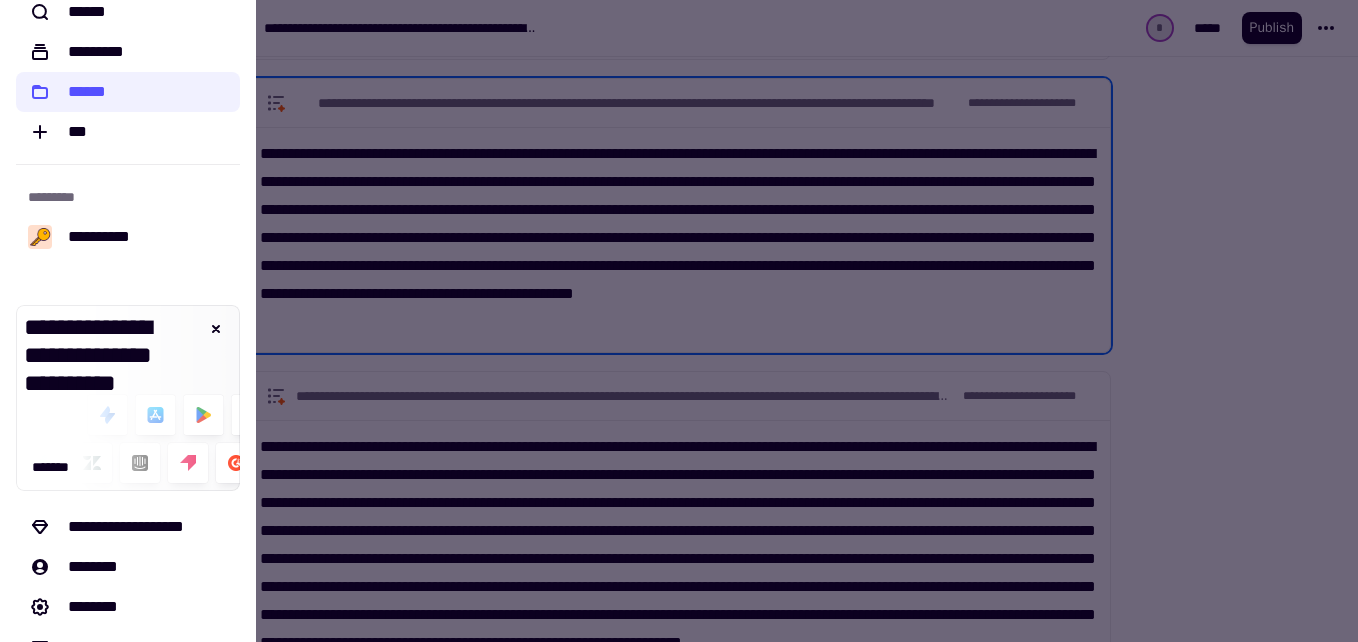 scroll, scrollTop: 105, scrollLeft: 0, axis: vertical 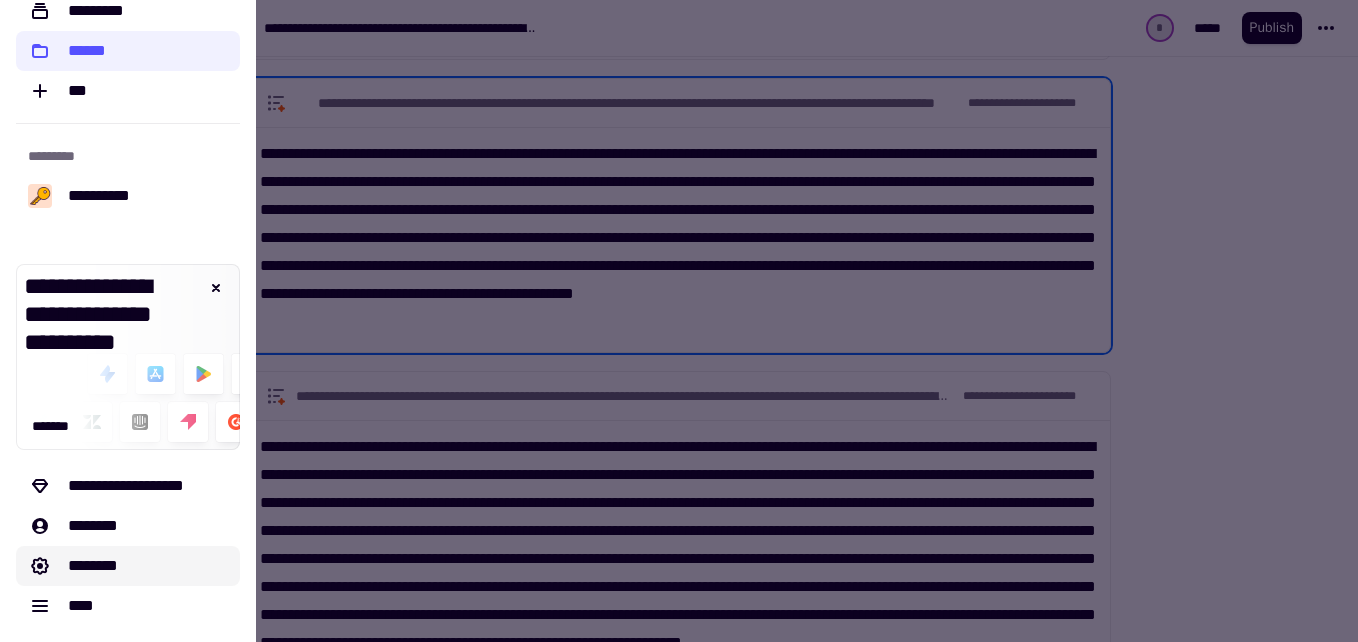 drag, startPoint x: 113, startPoint y: 526, endPoint x: 110, endPoint y: 563, distance: 37.12142 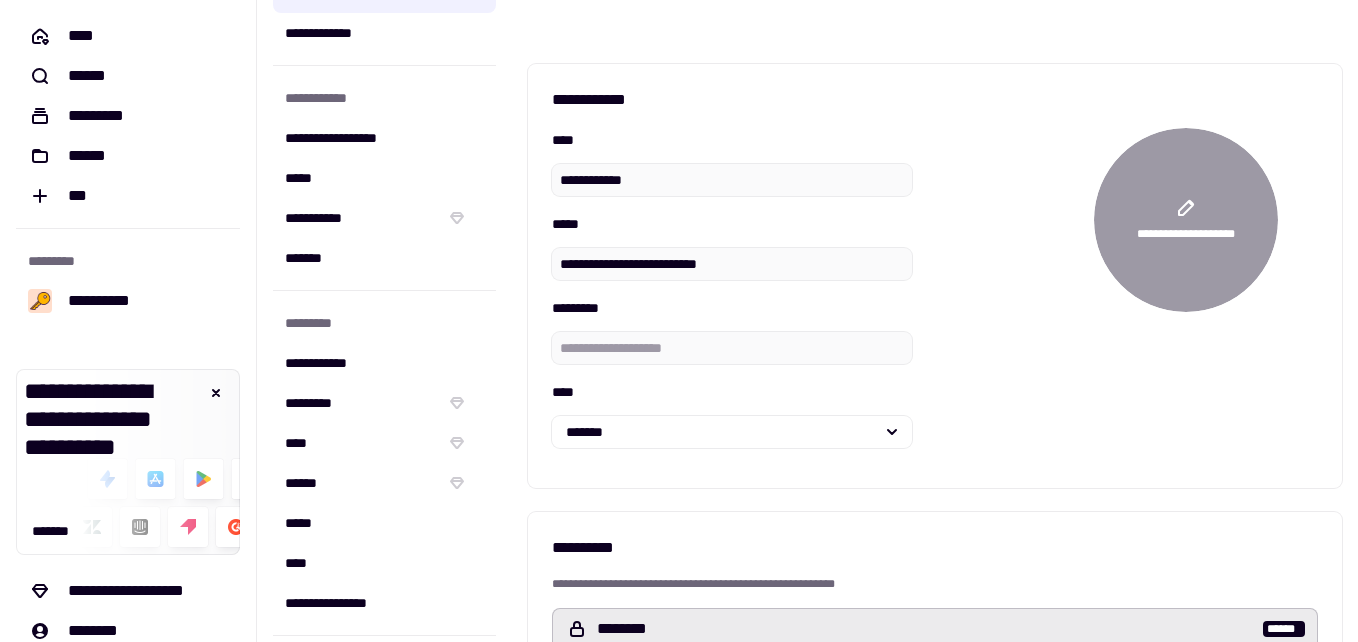 scroll, scrollTop: 103, scrollLeft: 0, axis: vertical 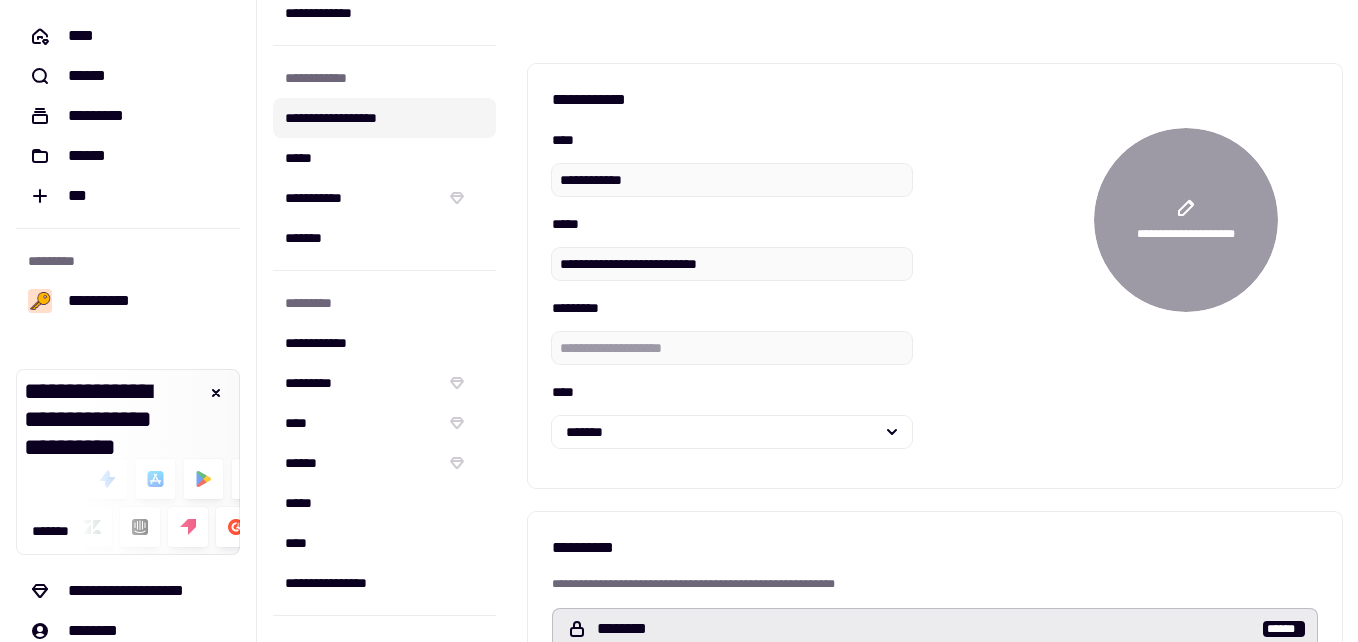 click on "**********" 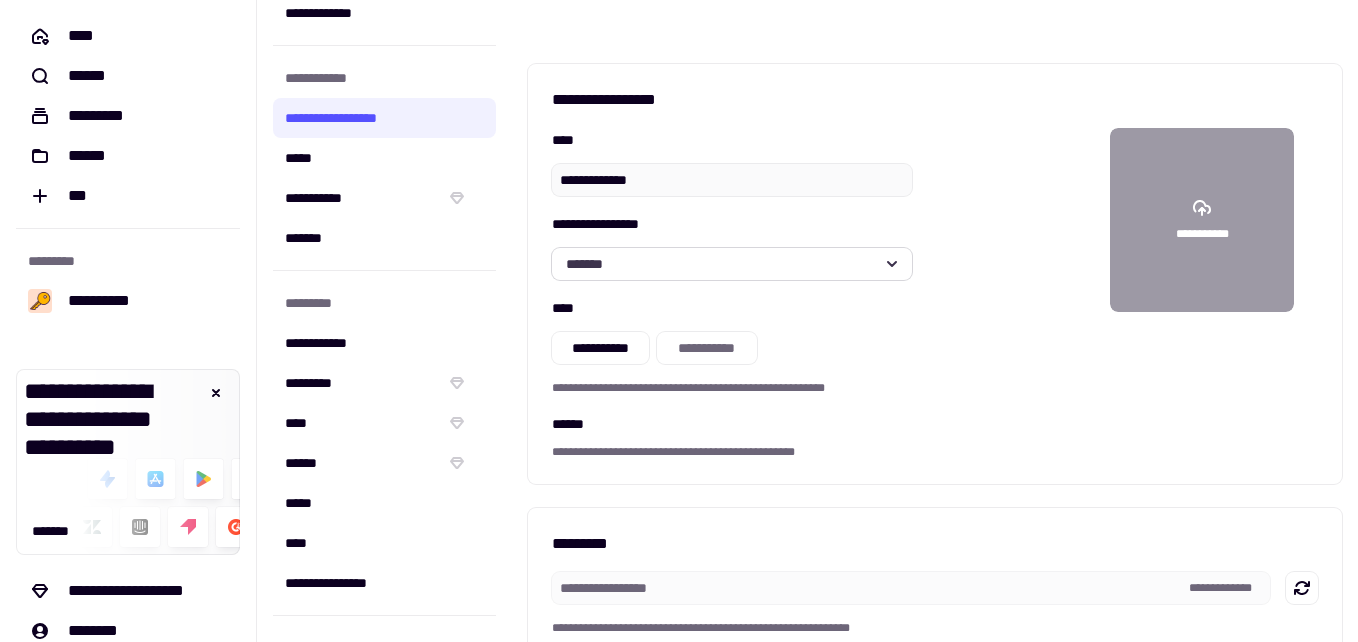 click 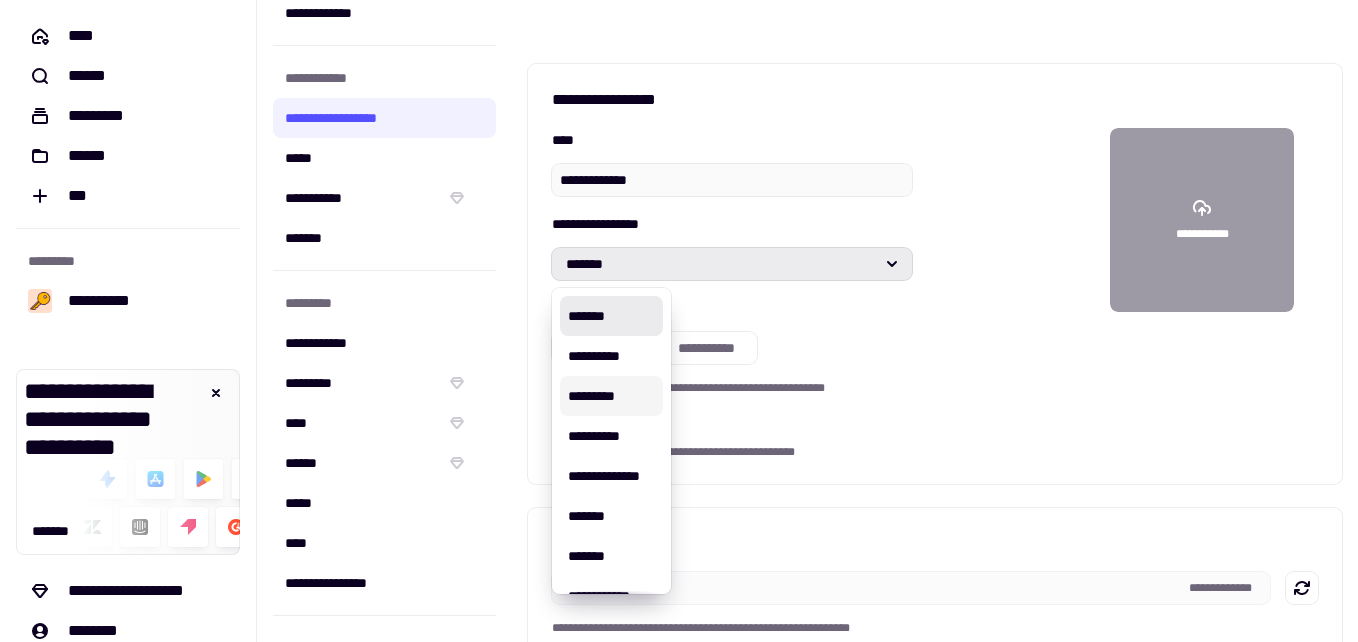 click on "*********" at bounding box center [611, 396] 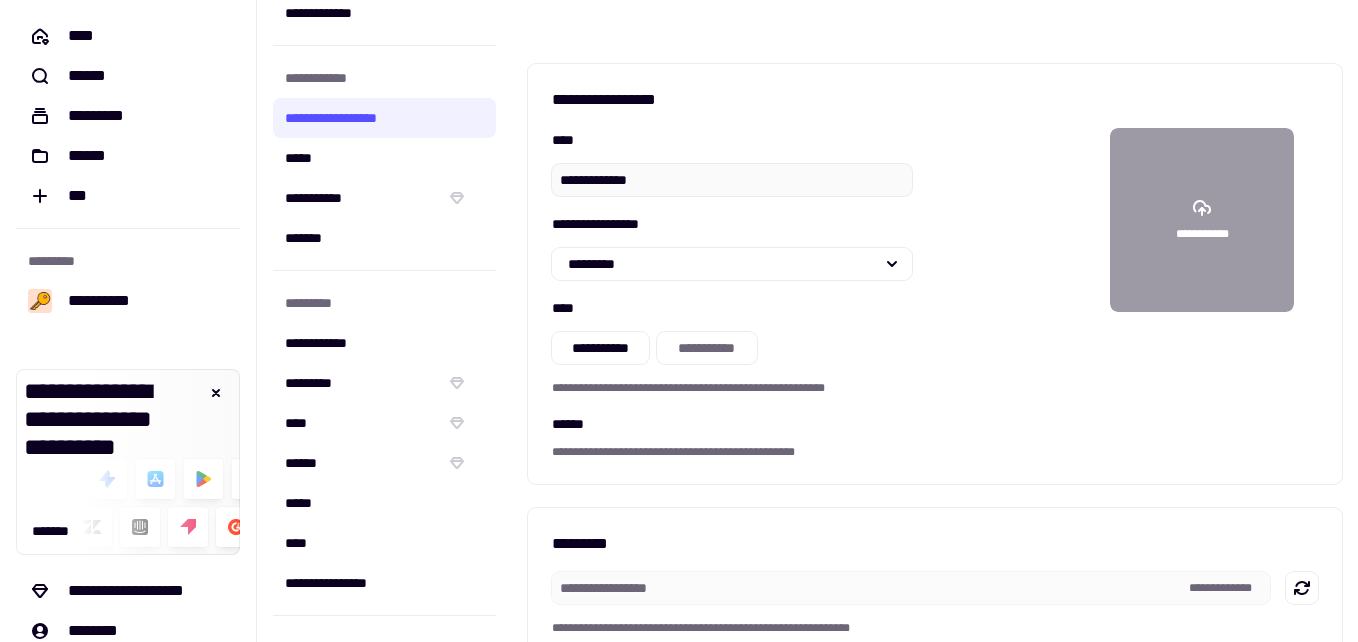 click on "**********" at bounding box center [935, 294] 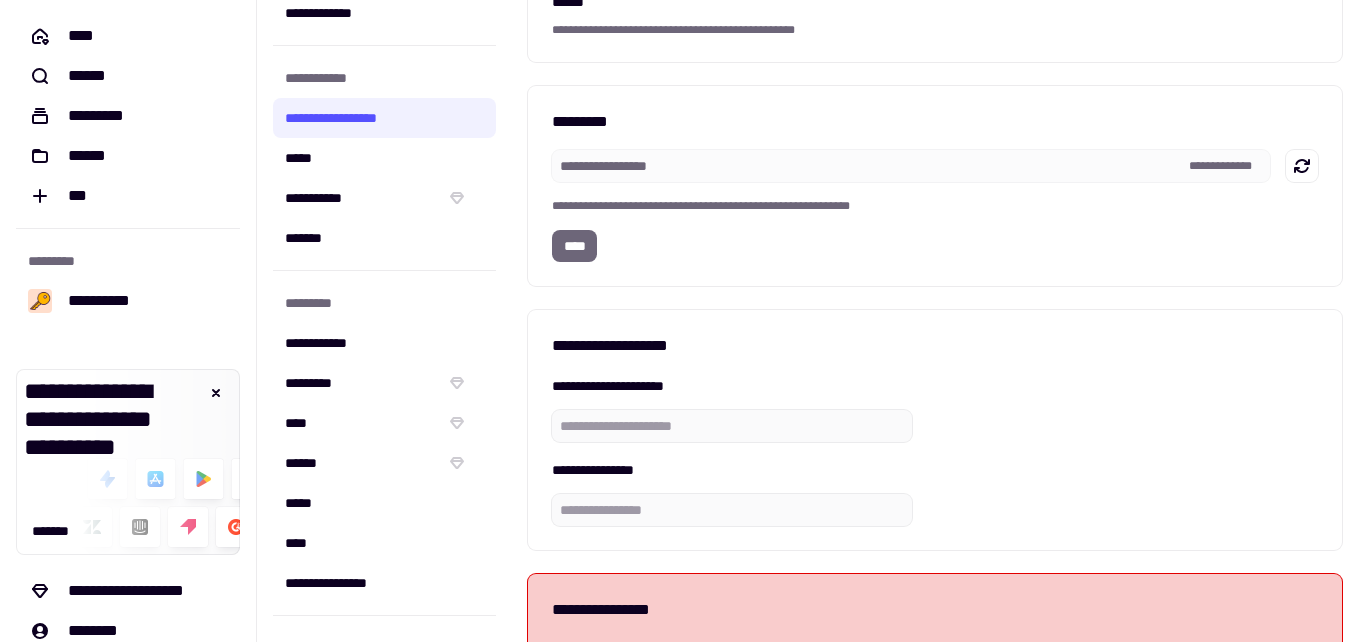 scroll, scrollTop: 399, scrollLeft: 0, axis: vertical 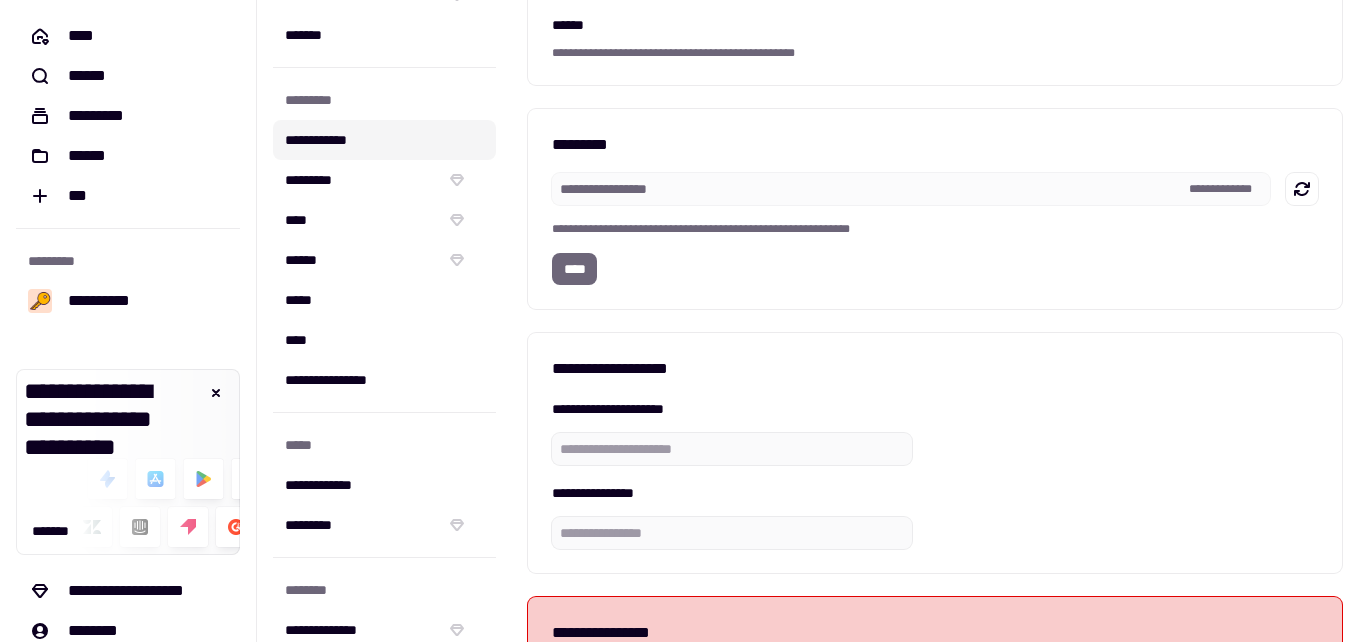 click on "**********" 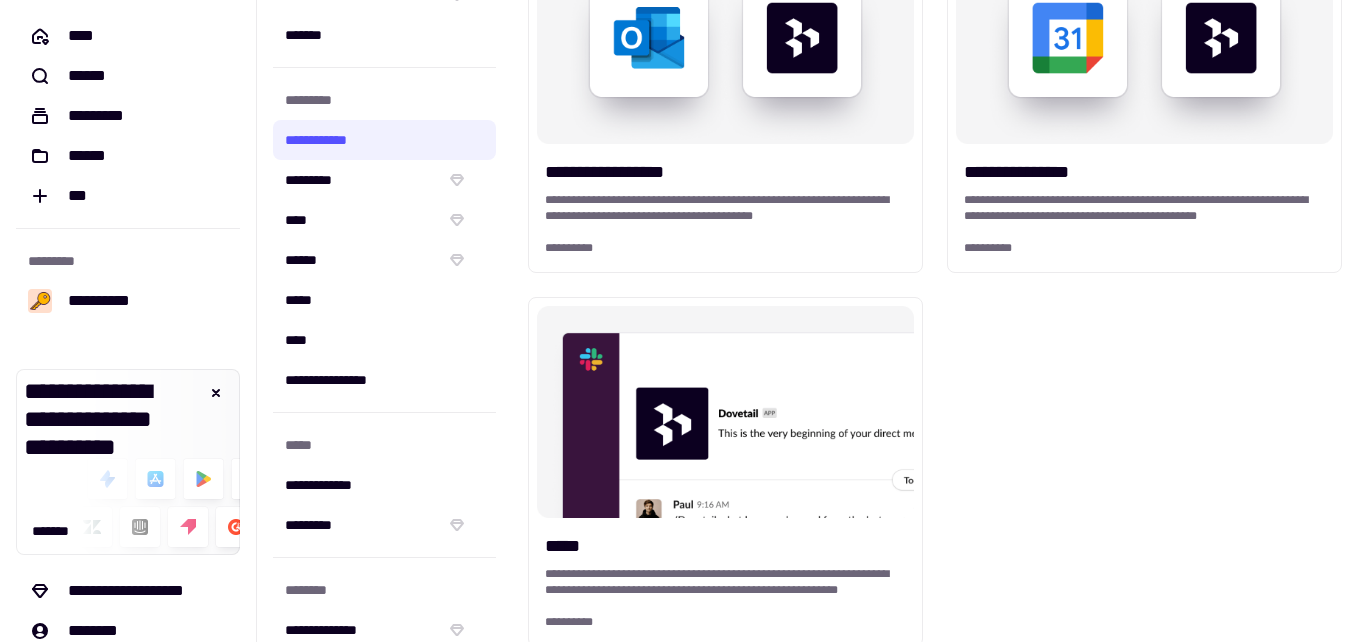 scroll, scrollTop: 0, scrollLeft: 0, axis: both 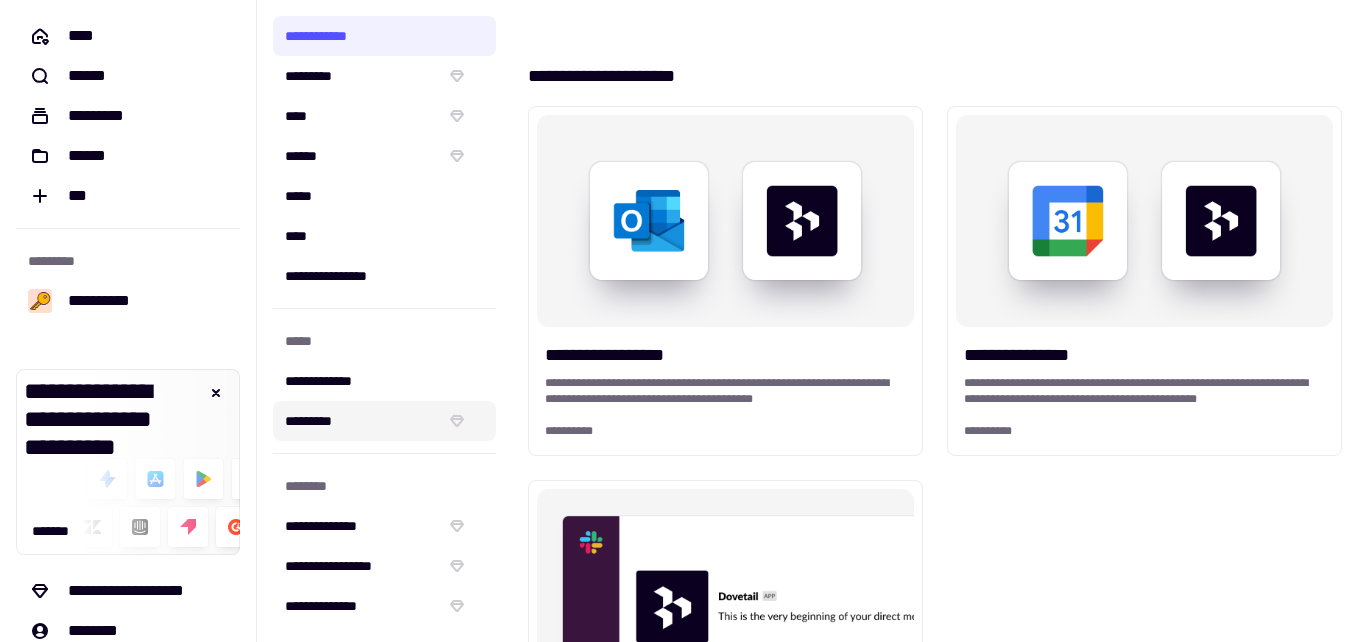 click 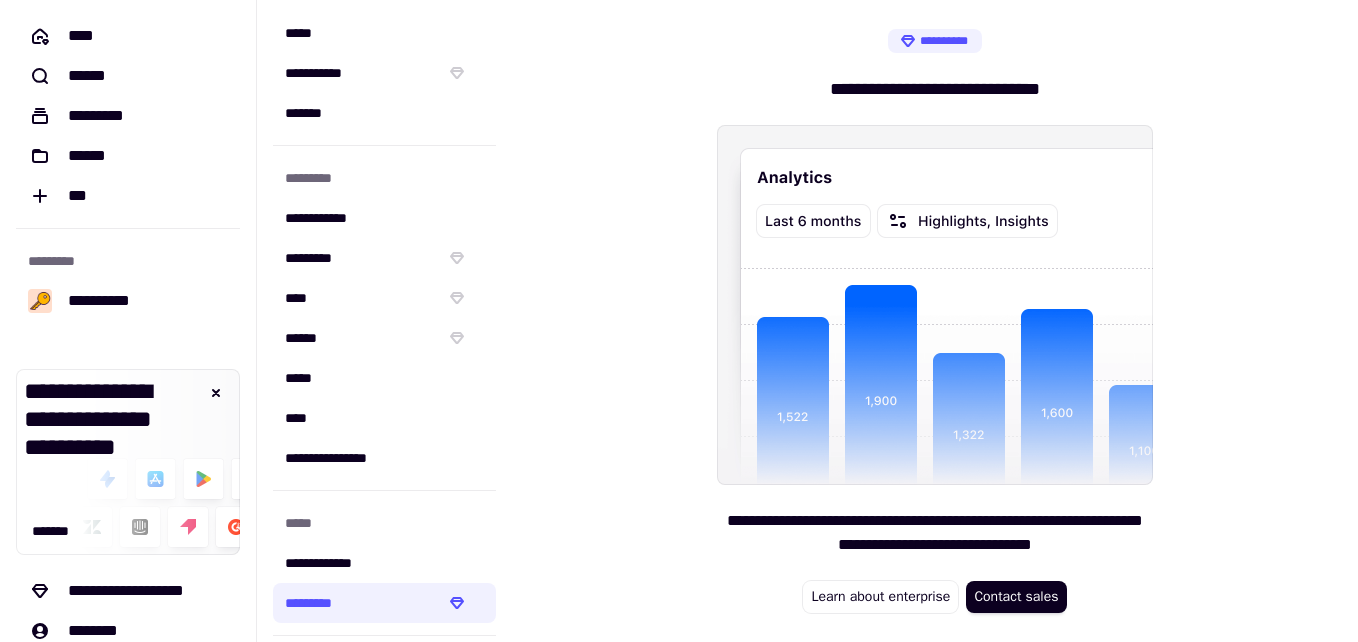 scroll, scrollTop: 200, scrollLeft: 0, axis: vertical 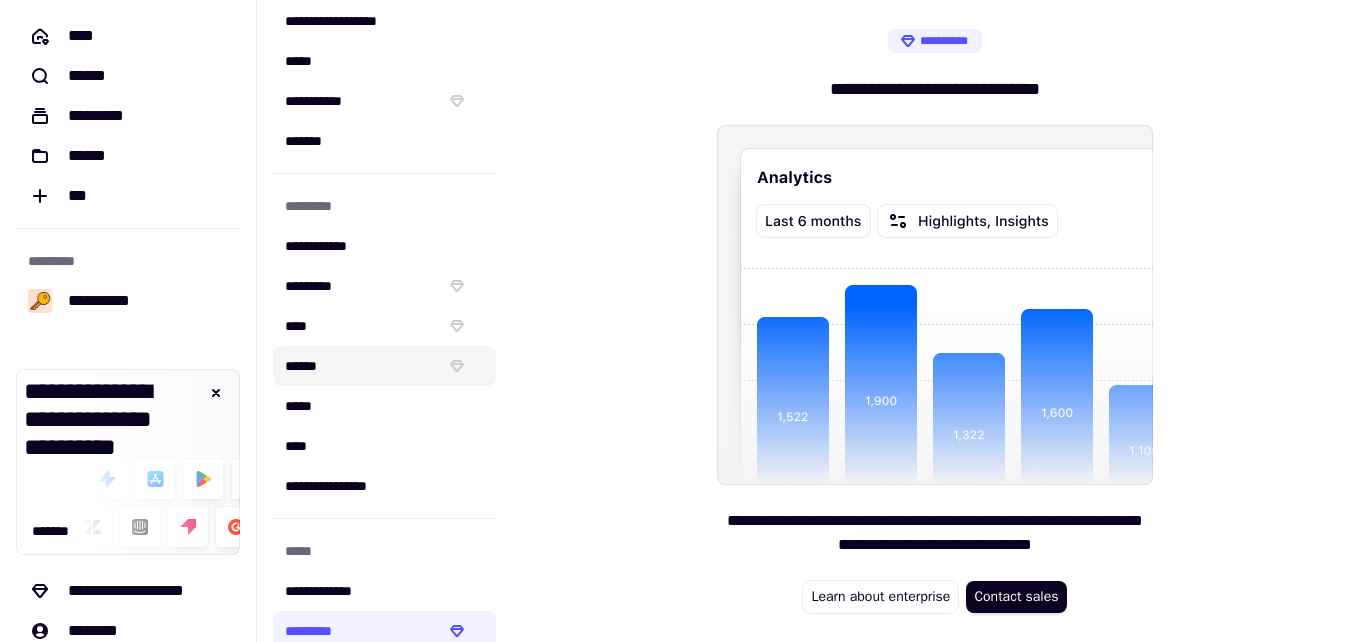 click on "******" 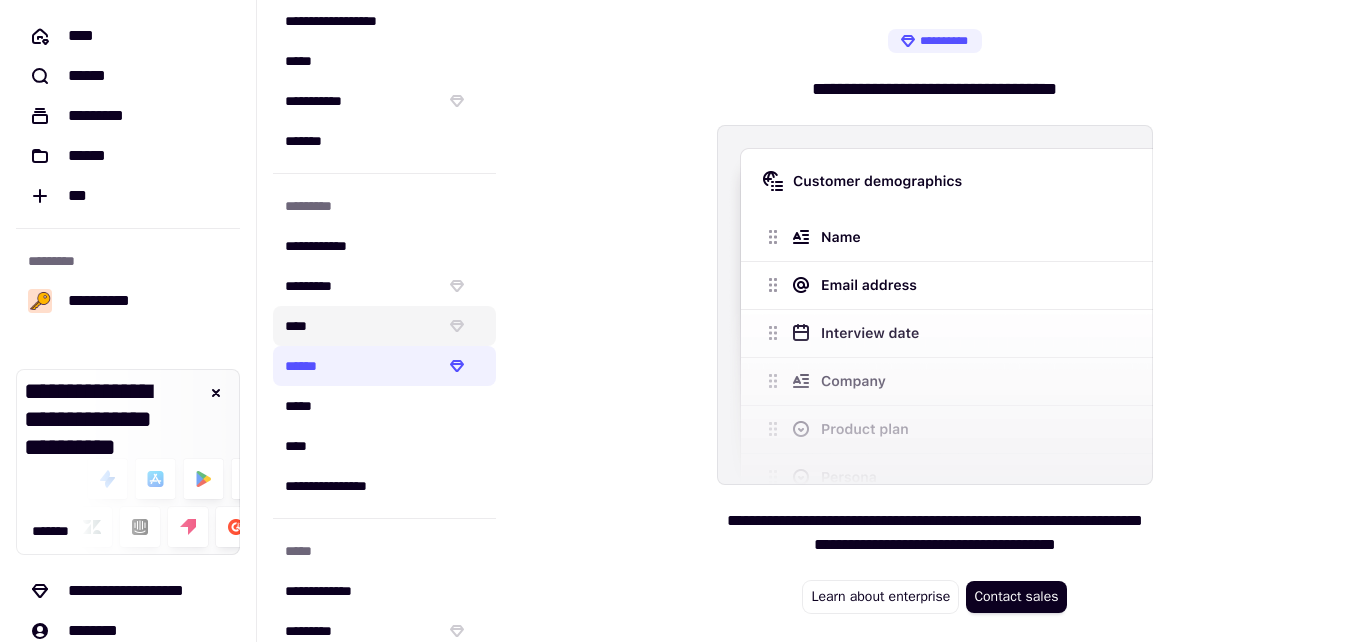 click on "****" 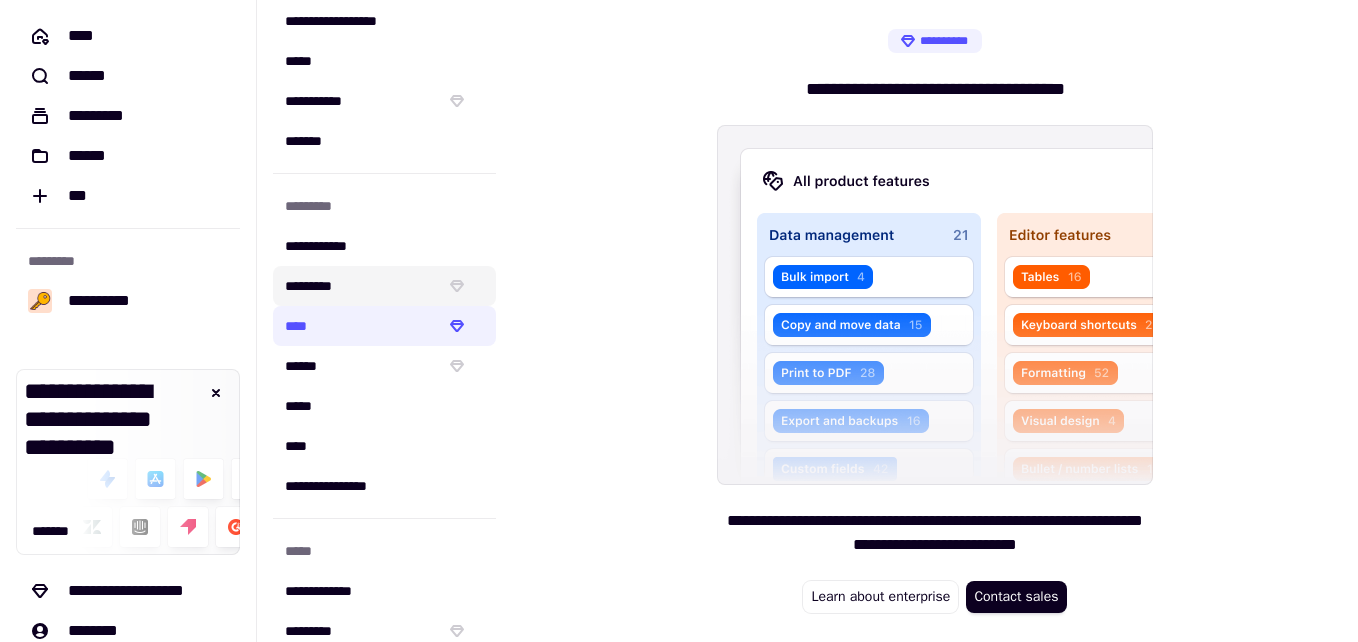 click on "*********" 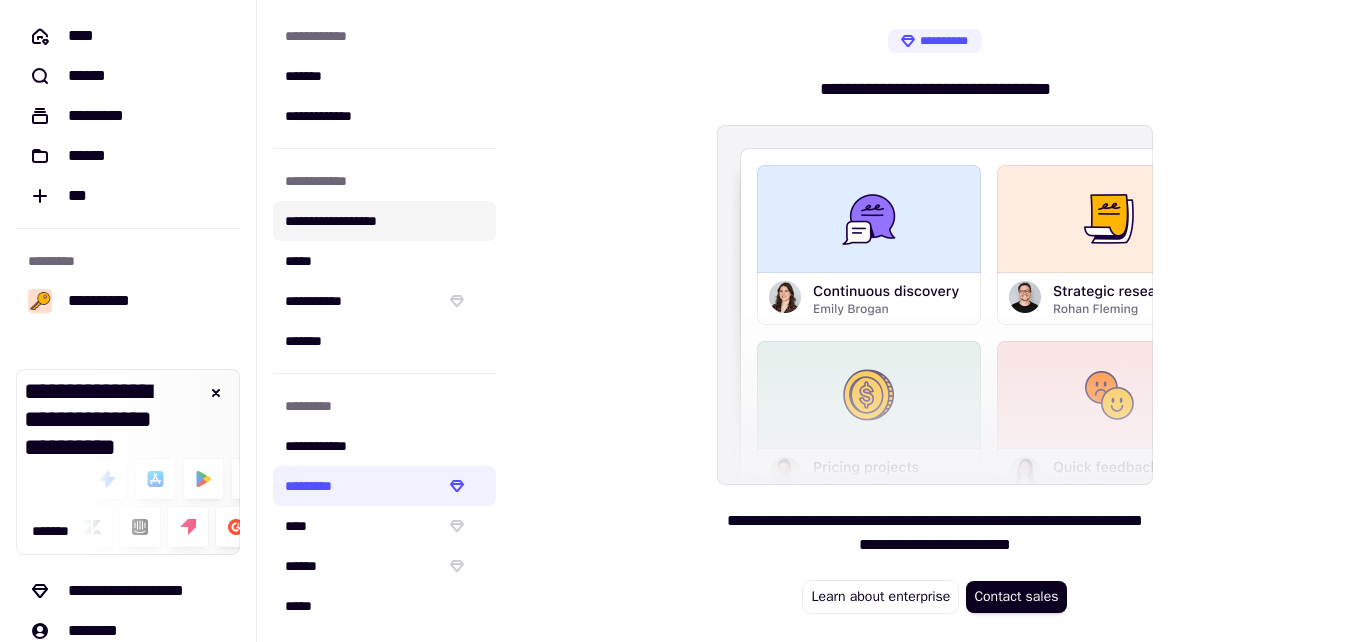 click on "**********" 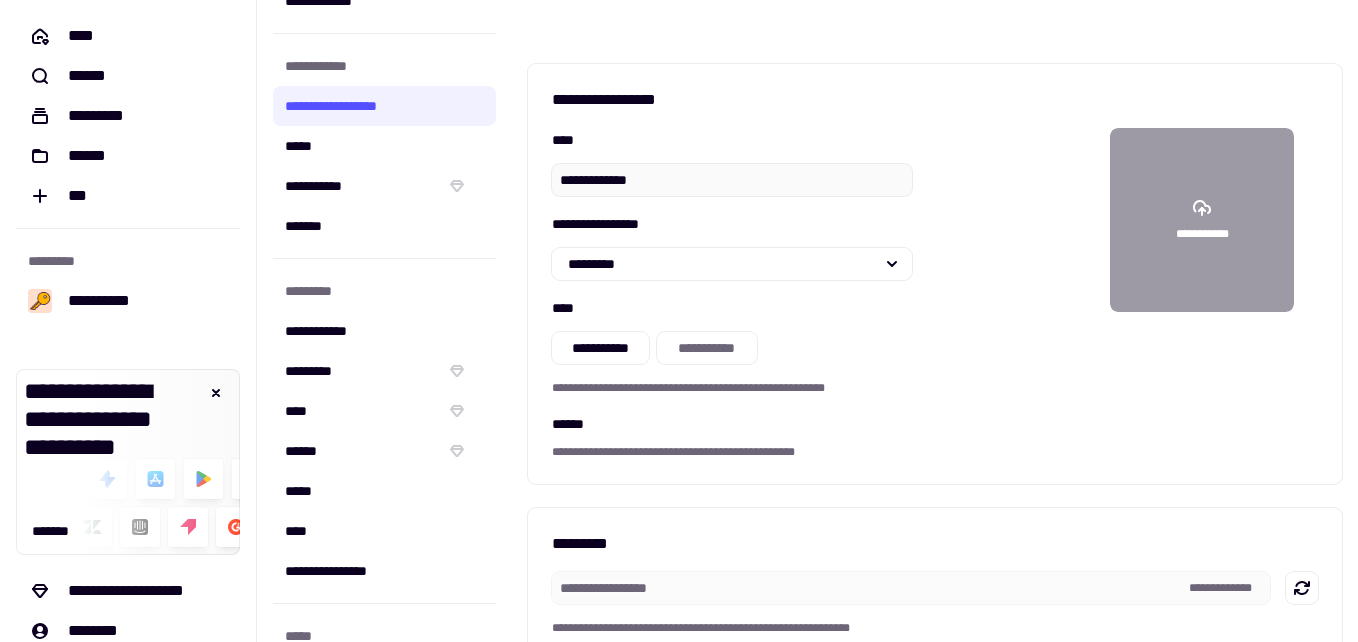scroll, scrollTop: 0, scrollLeft: 0, axis: both 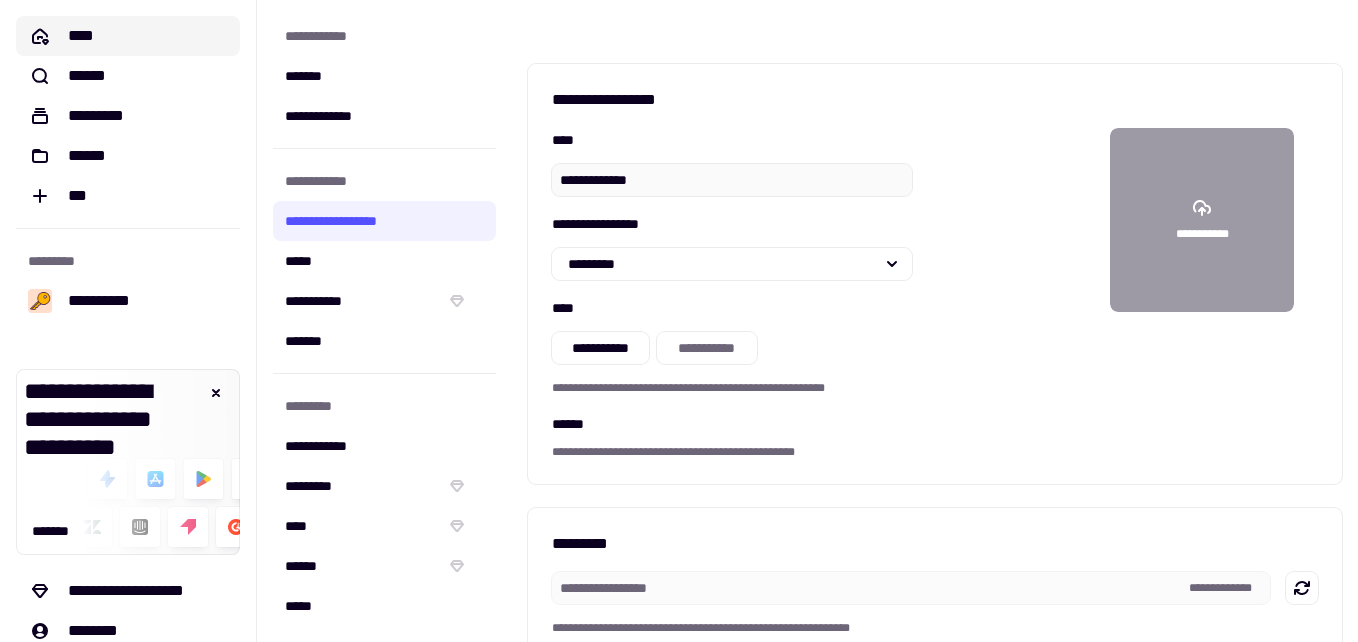 click on "****" 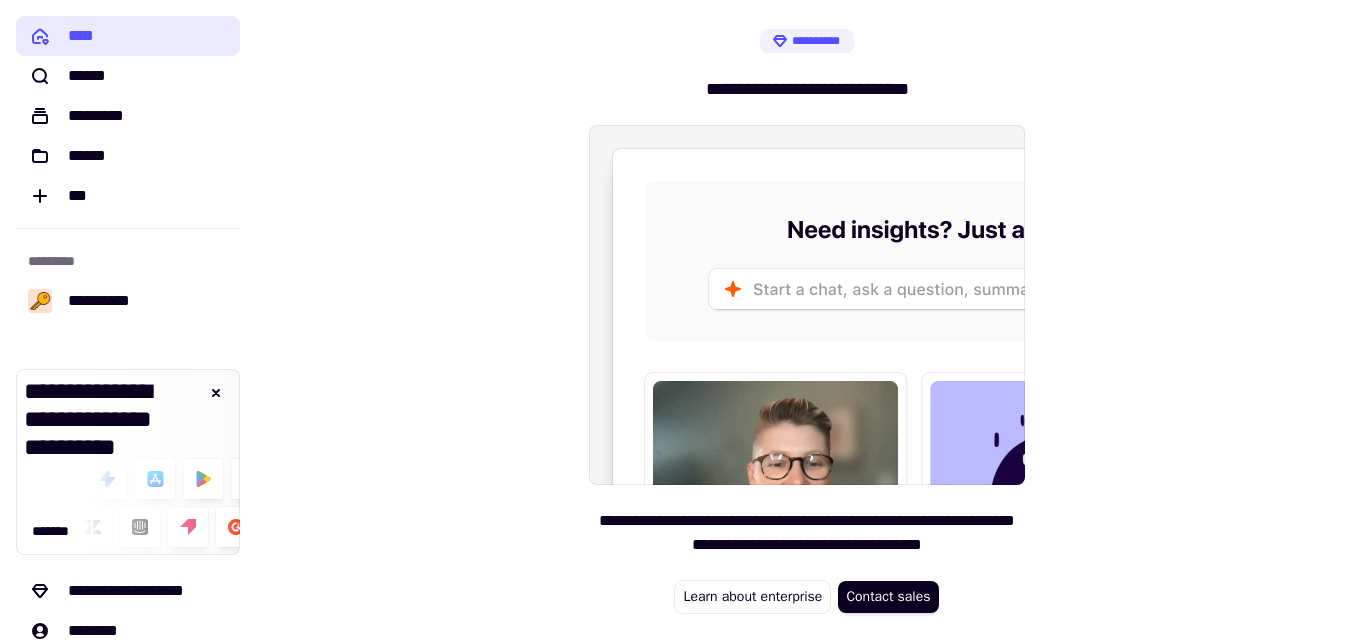 click on "****" 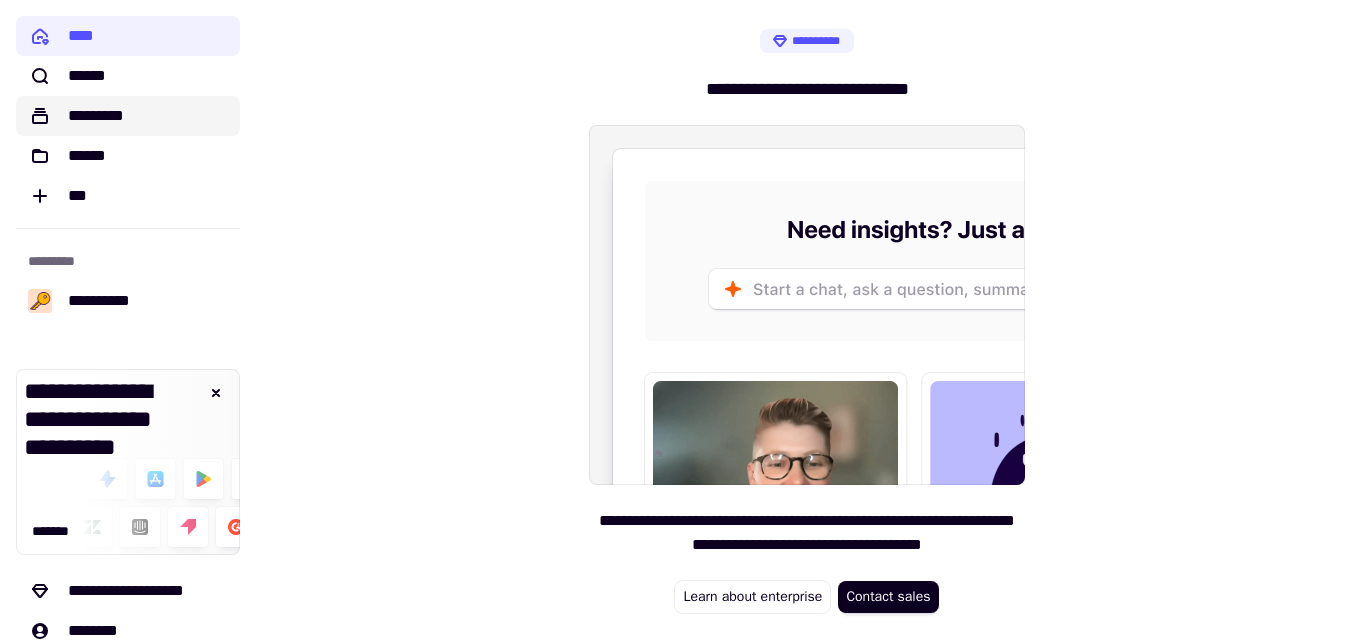 click on "**********" 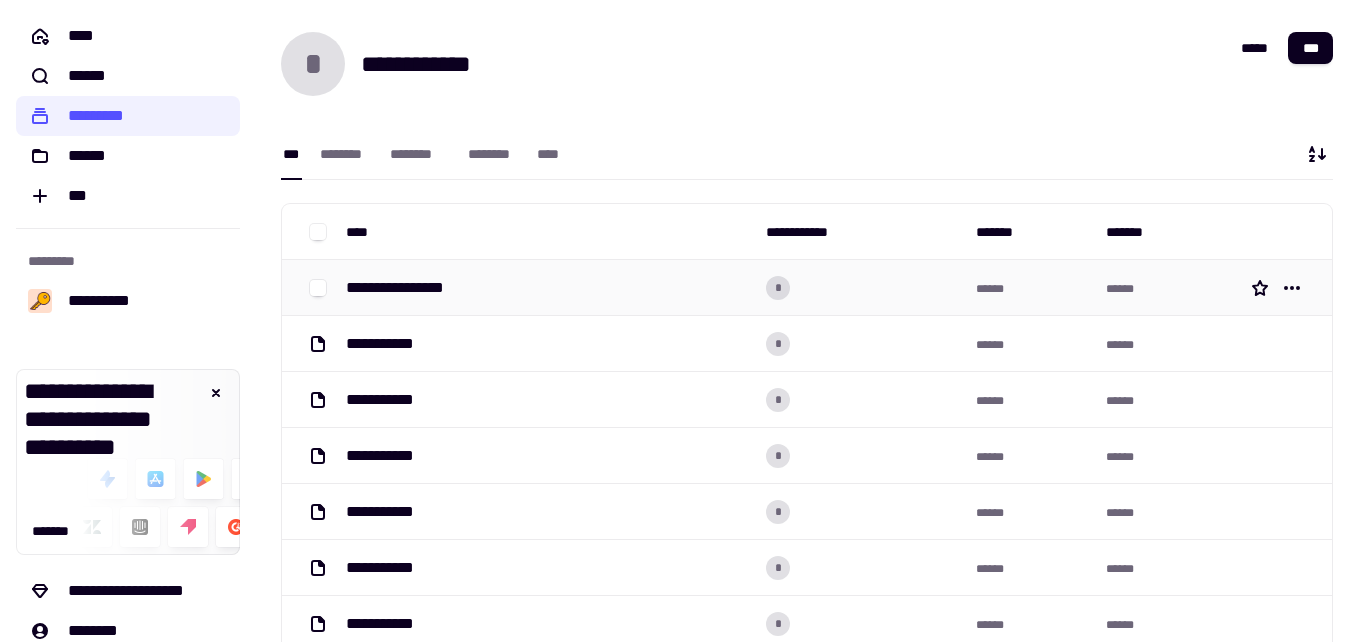 click on "**********" at bounding box center (403, 288) 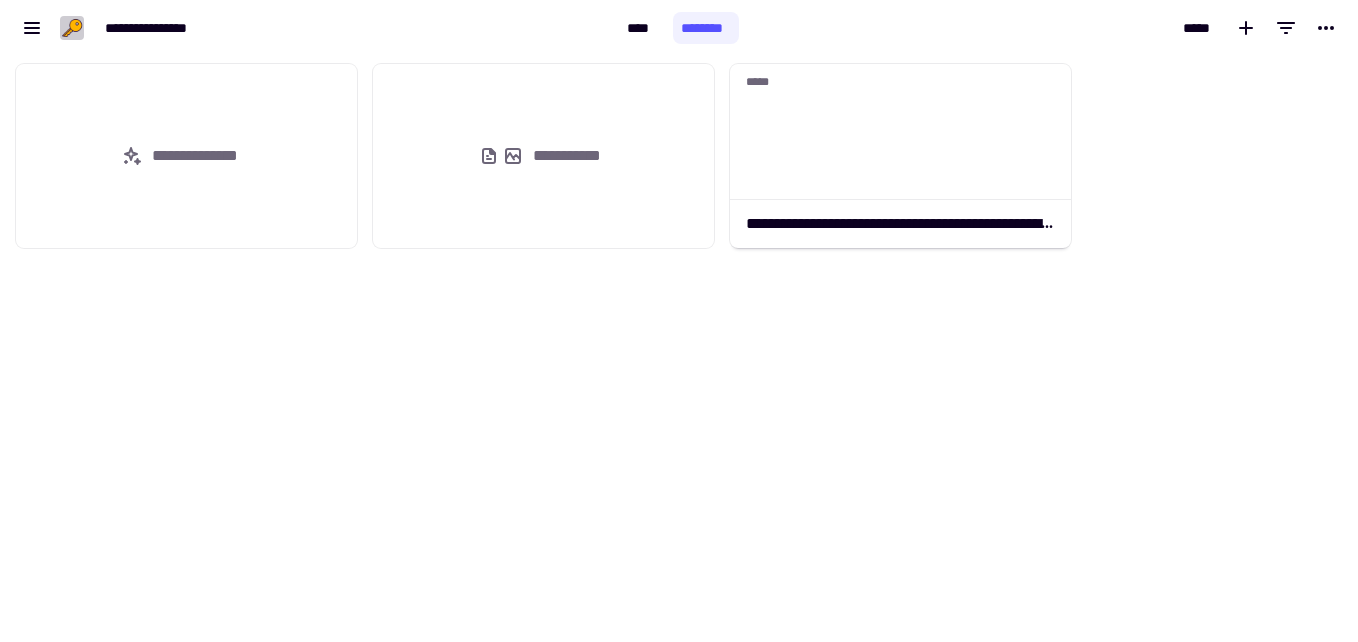scroll, scrollTop: 16, scrollLeft: 16, axis: both 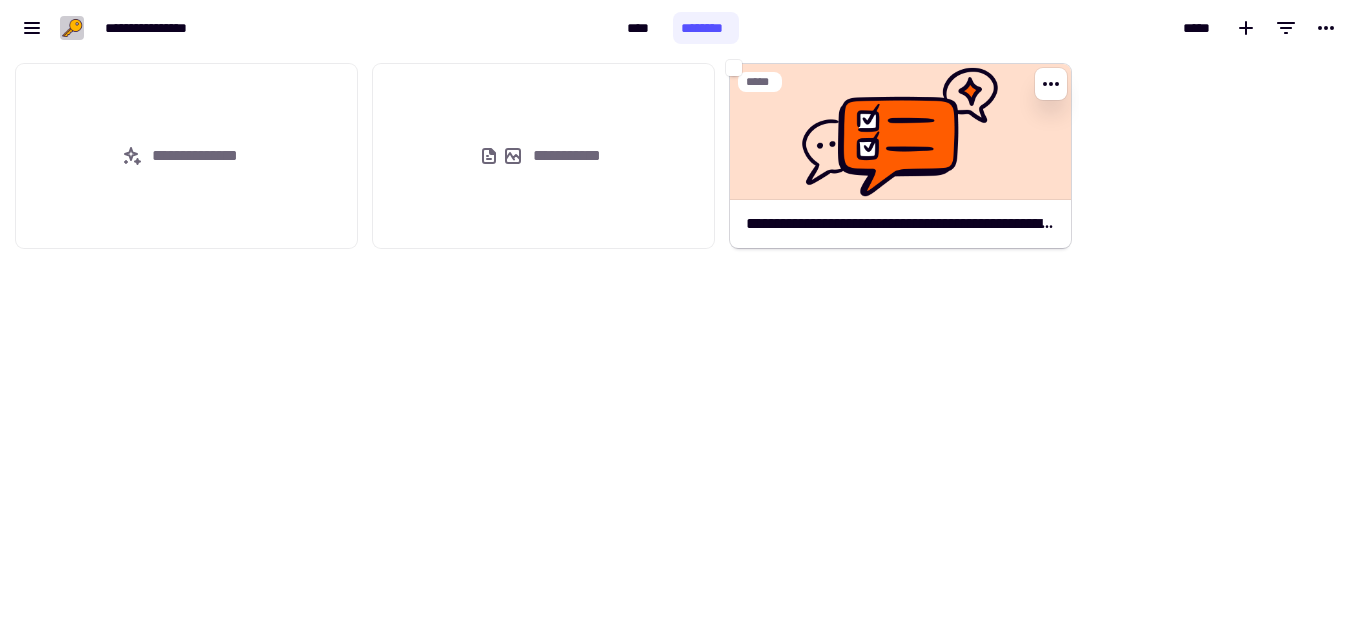 click on "**********" 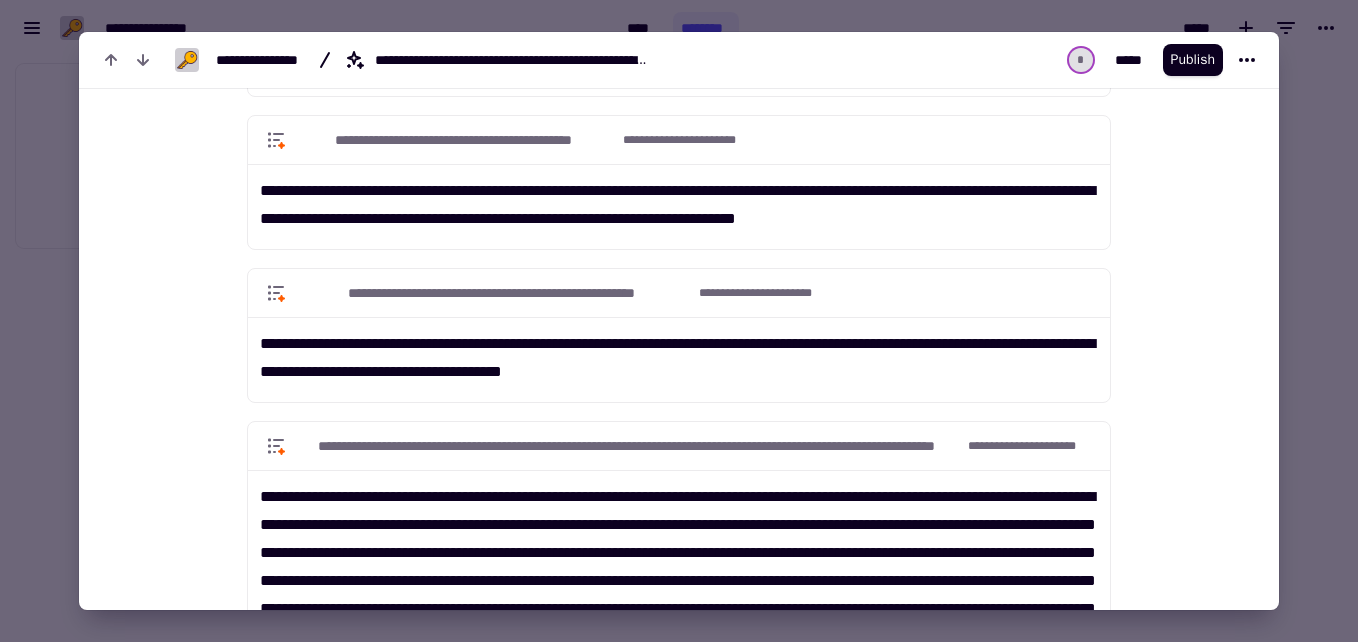 scroll, scrollTop: 1753, scrollLeft: 0, axis: vertical 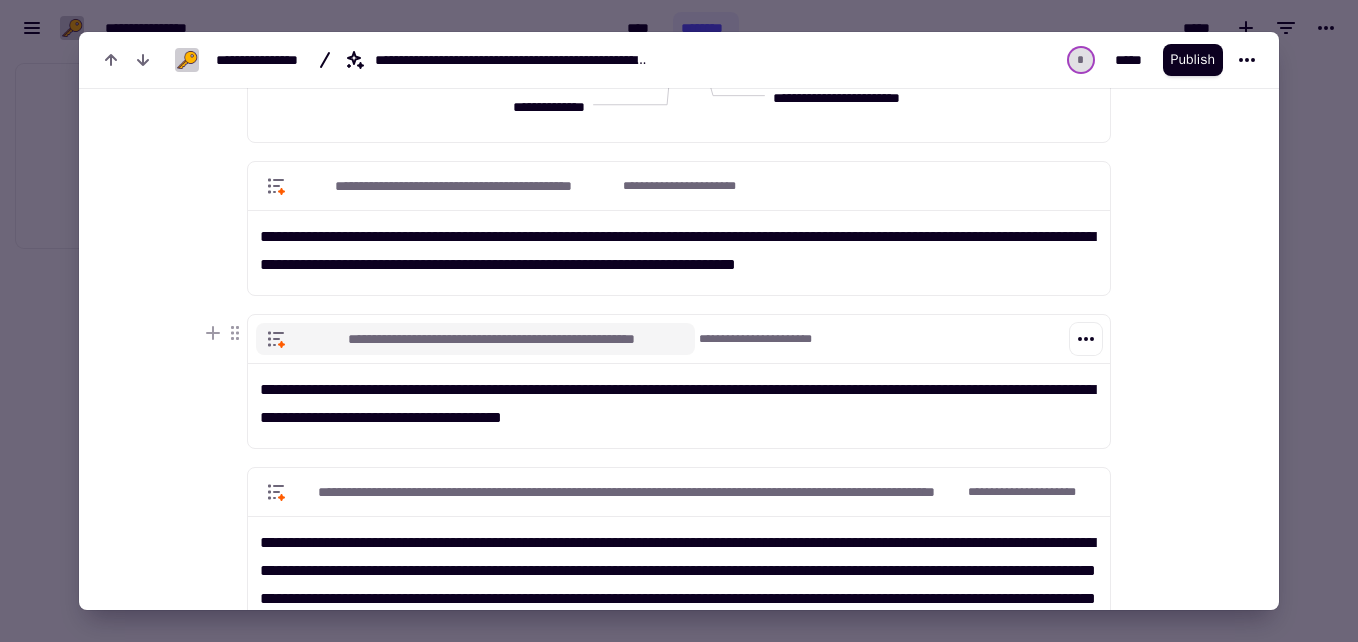 click 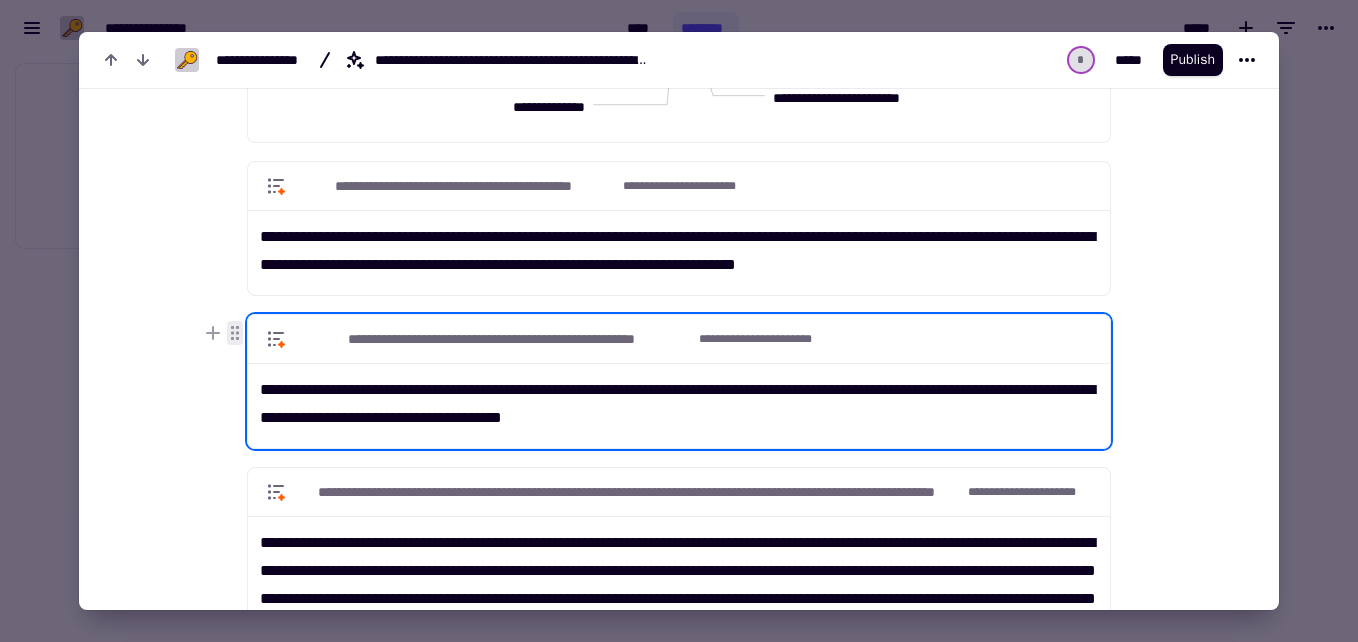 click 